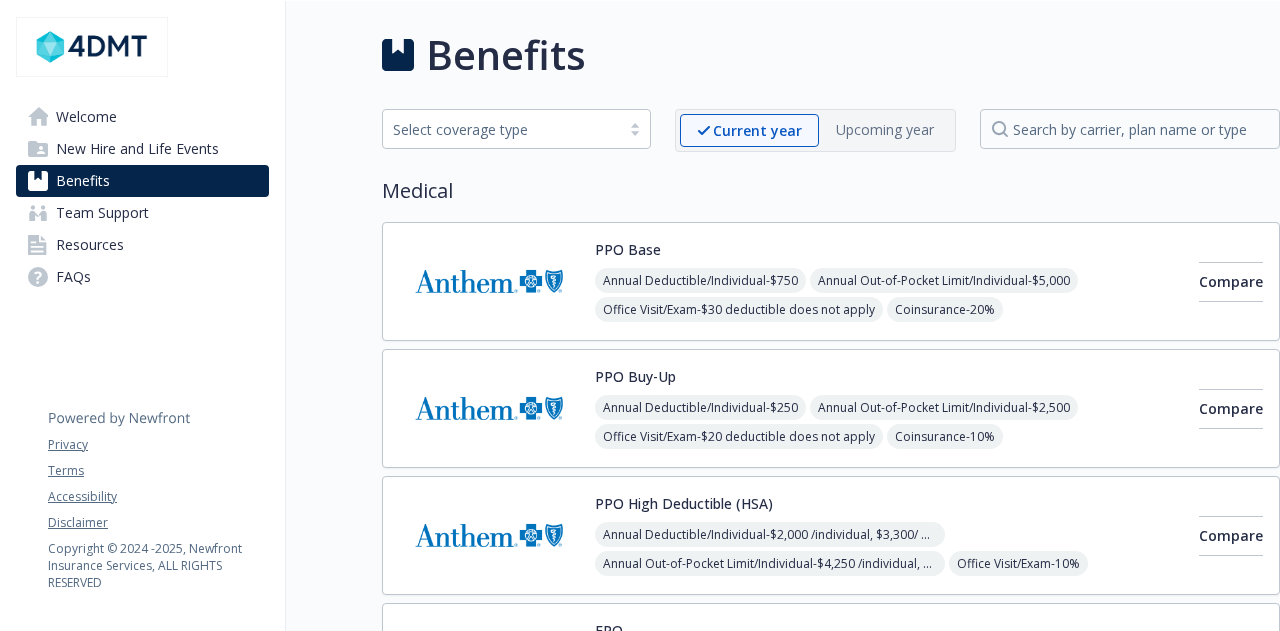 scroll, scrollTop: 0, scrollLeft: 0, axis: both 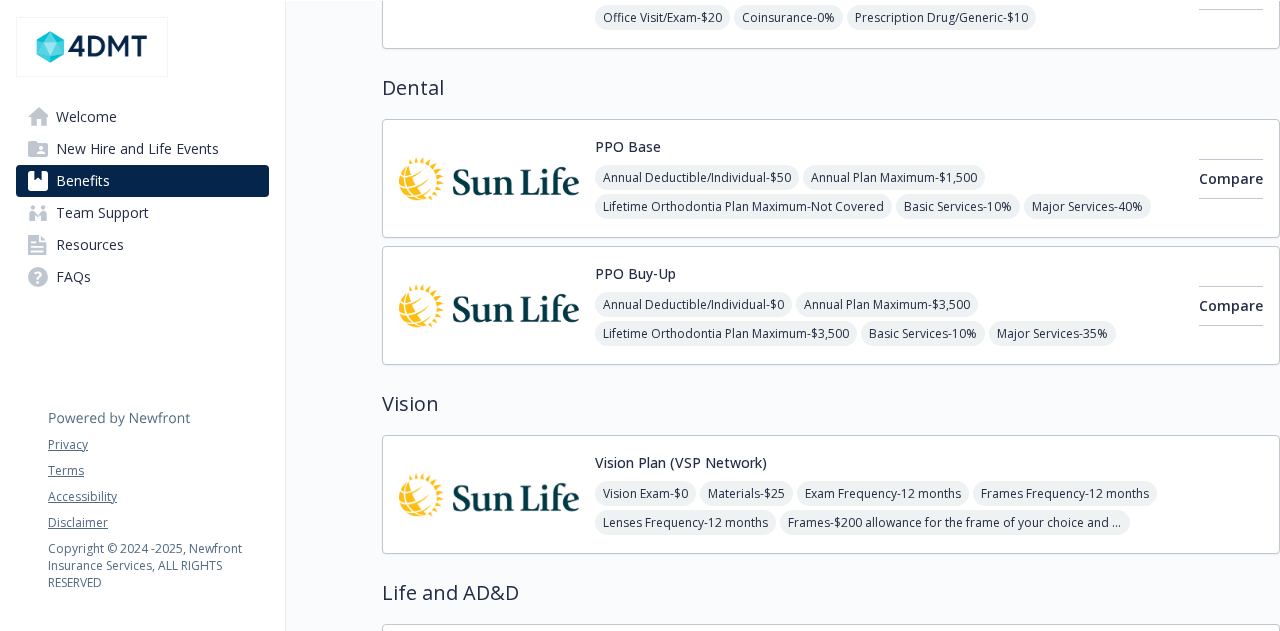 click on "Lifetime Orthodontia Plan Maximum  -  $3,500" at bounding box center [726, 333] 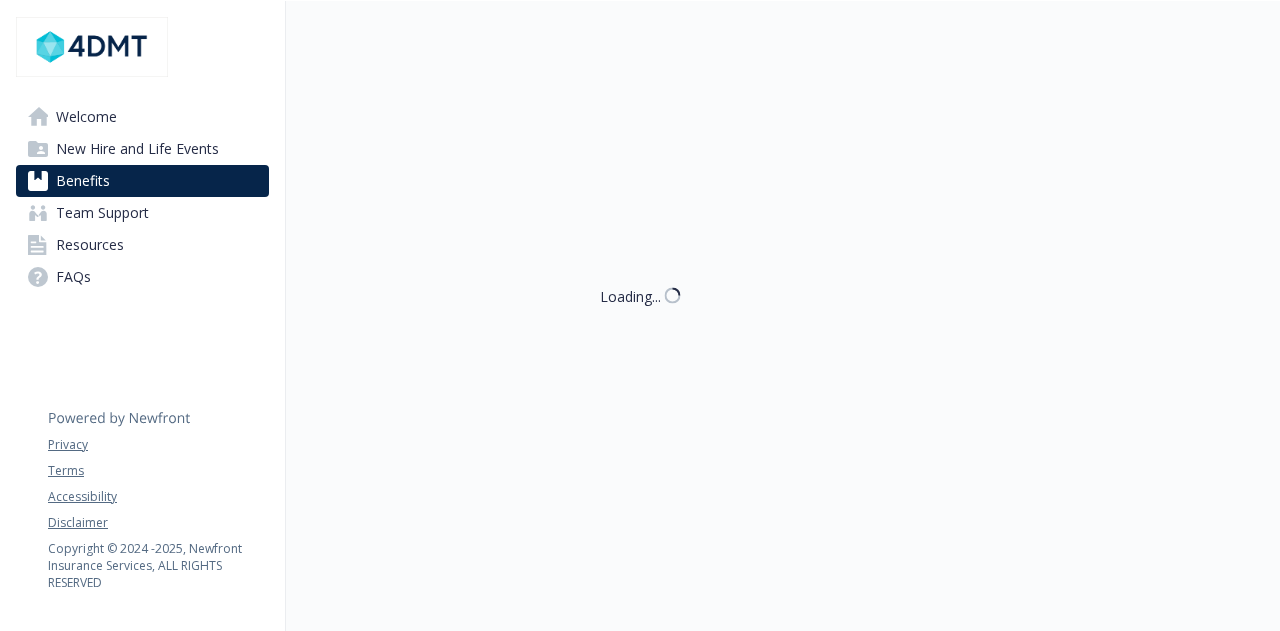 scroll, scrollTop: 800, scrollLeft: 0, axis: vertical 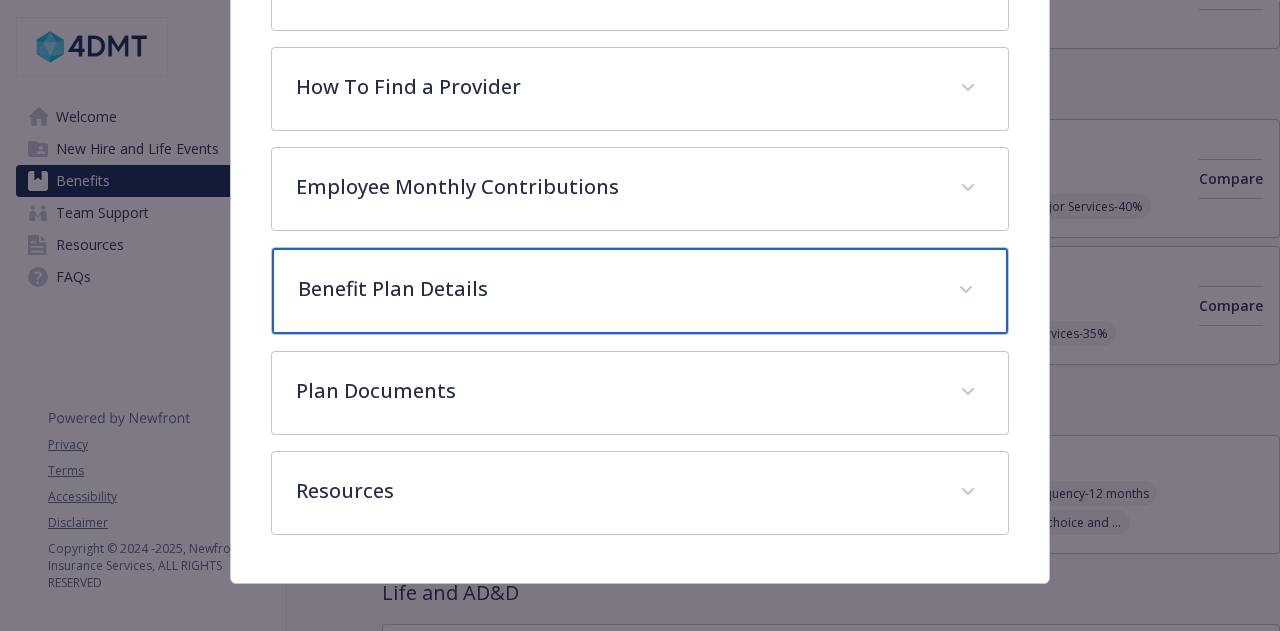 click on "Benefit Plan Details" at bounding box center [615, 289] 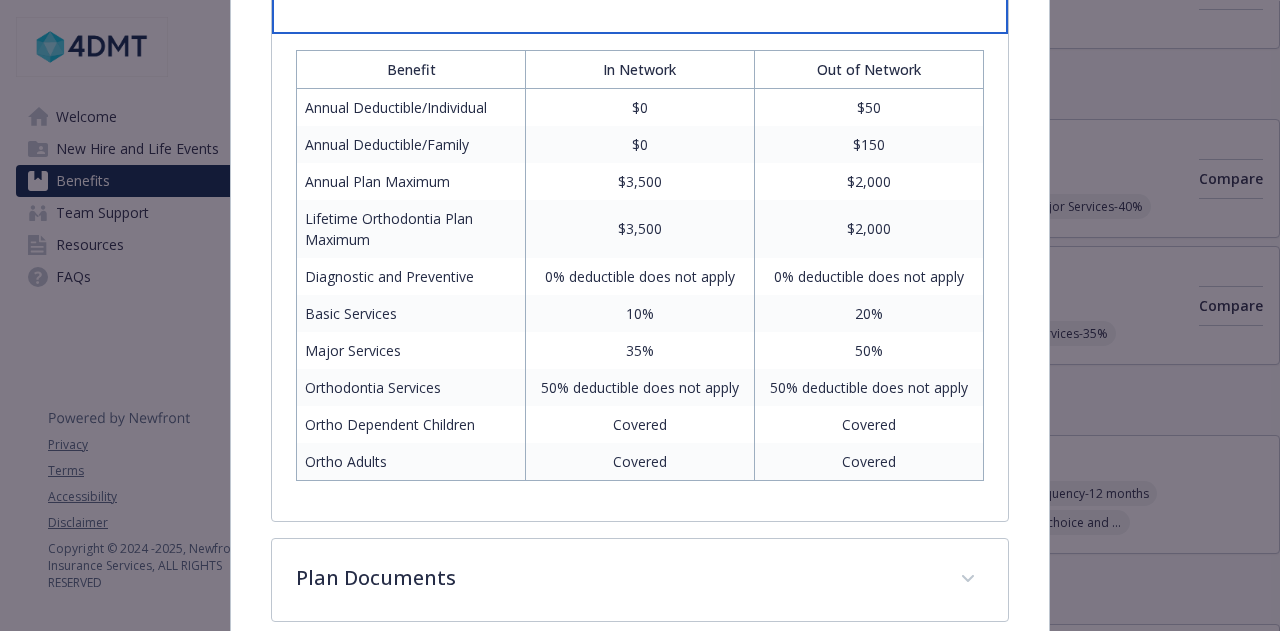 scroll, scrollTop: 855, scrollLeft: 0, axis: vertical 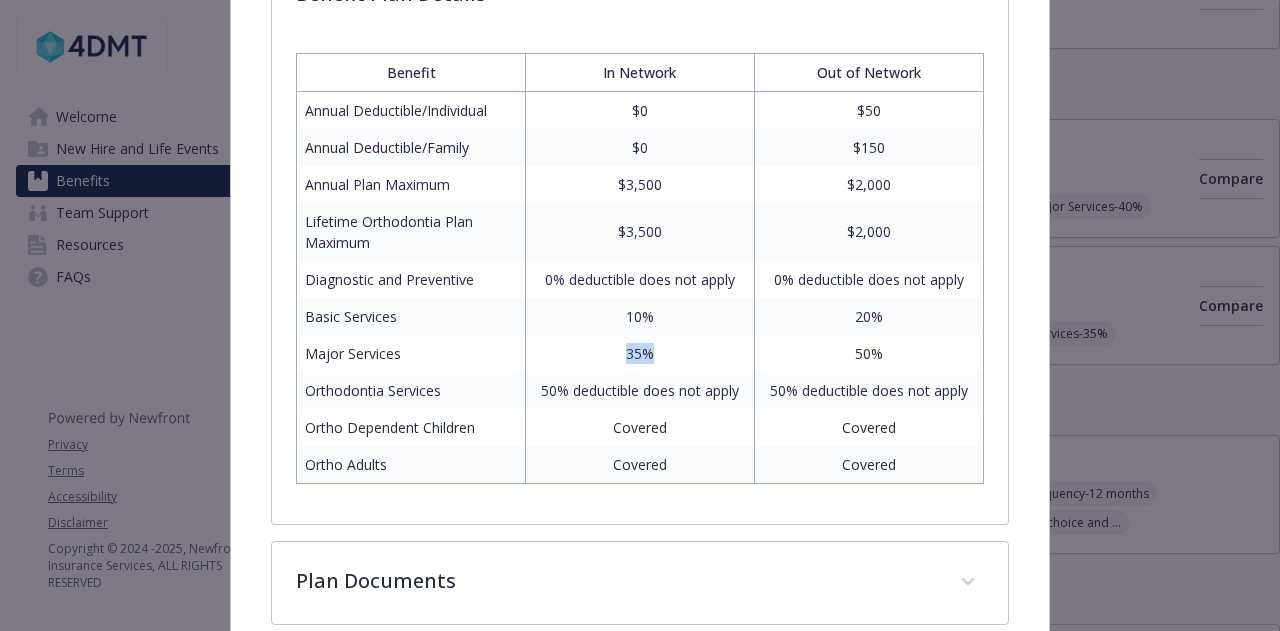 drag, startPoint x: 621, startPoint y: 349, endPoint x: 656, endPoint y: 345, distance: 35.22783 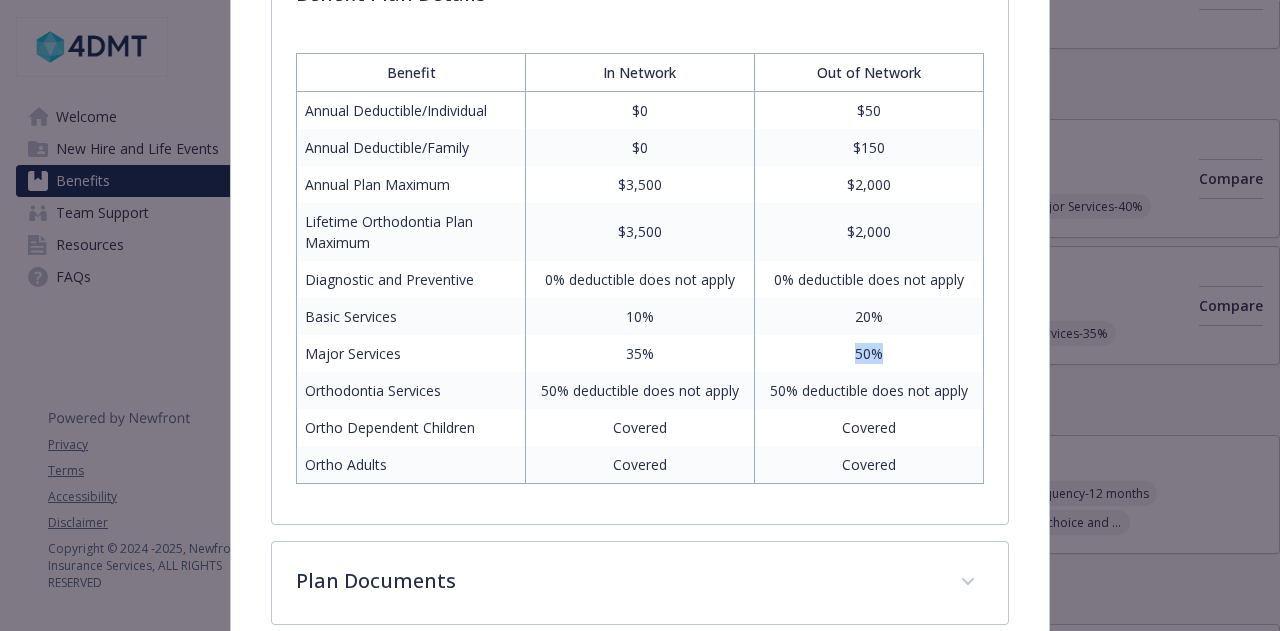 drag, startPoint x: 847, startPoint y: 349, endPoint x: 877, endPoint y: 349, distance: 30 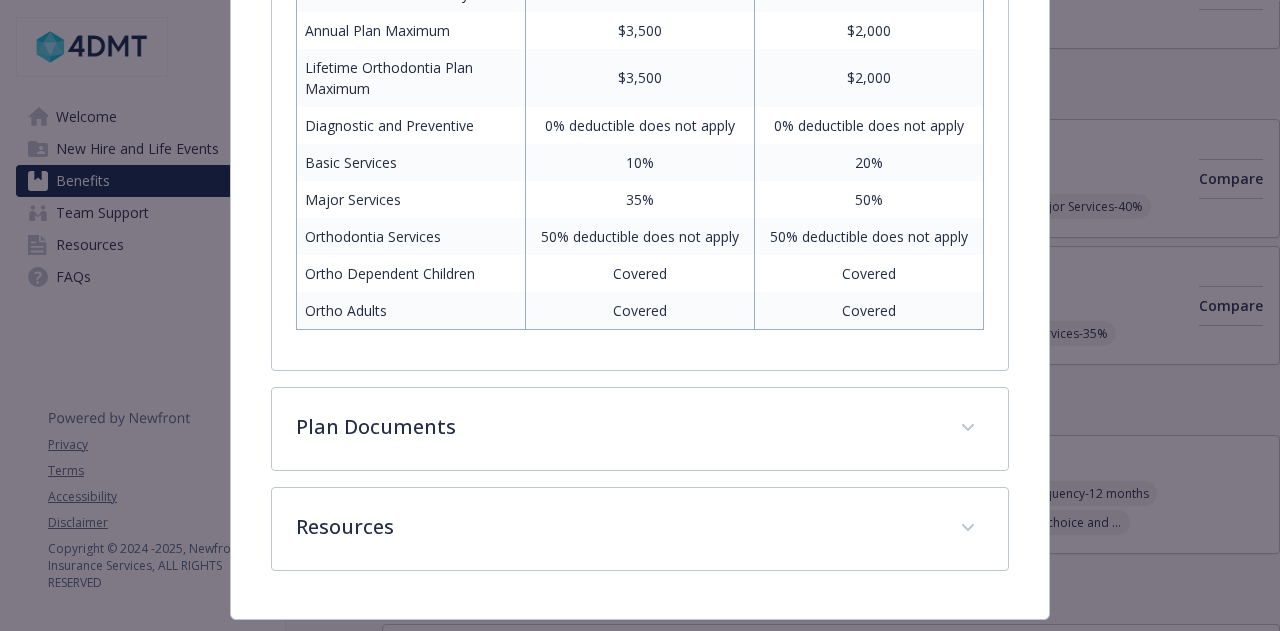 scroll, scrollTop: 1051, scrollLeft: 0, axis: vertical 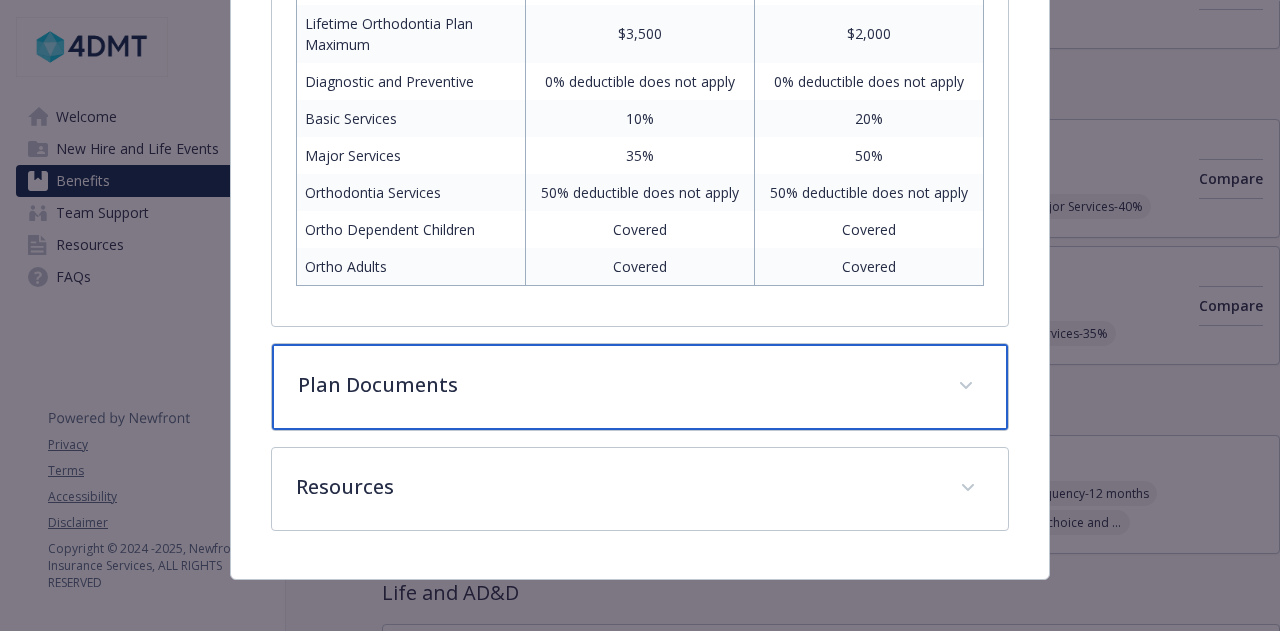 click on "Plan Documents" at bounding box center (615, 385) 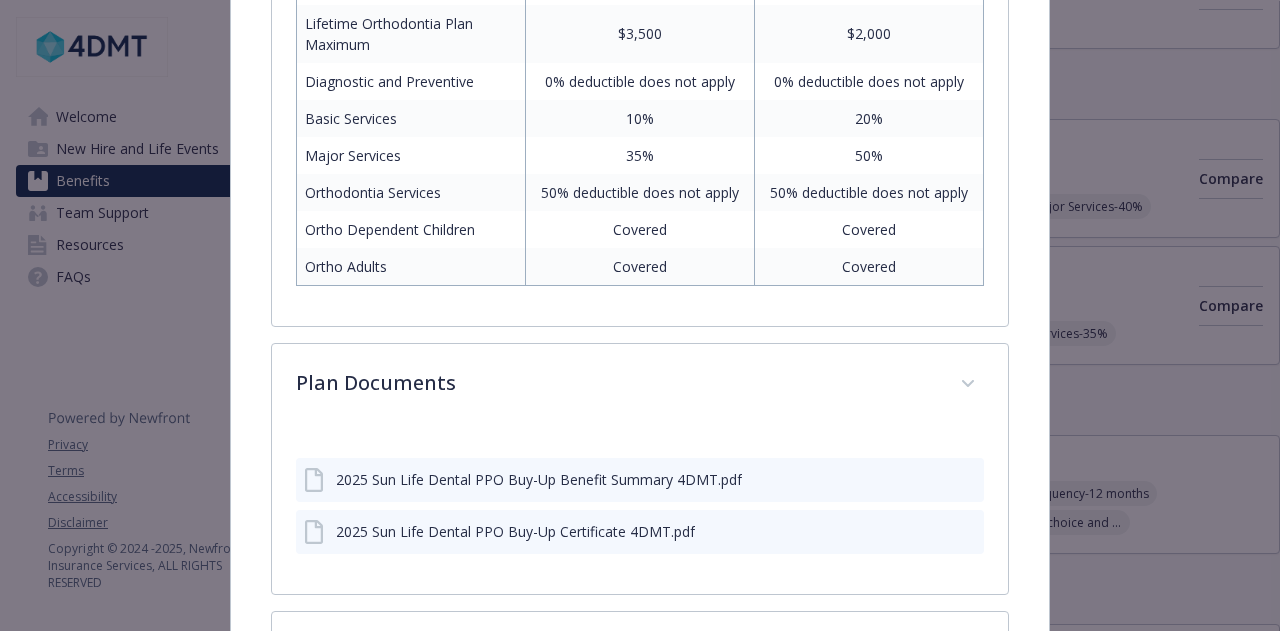 click on "2025 Sun Life Dental PPO Buy-Up Benefit Summary 4DMT.pdf" at bounding box center [539, 479] 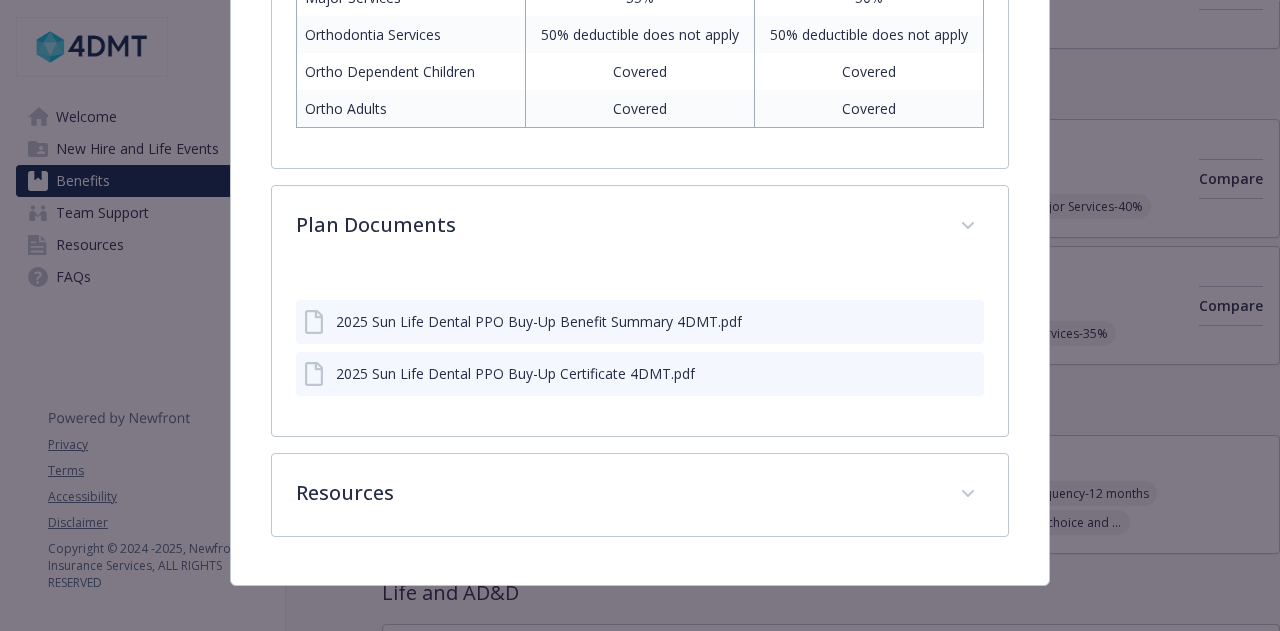 scroll, scrollTop: 1219, scrollLeft: 0, axis: vertical 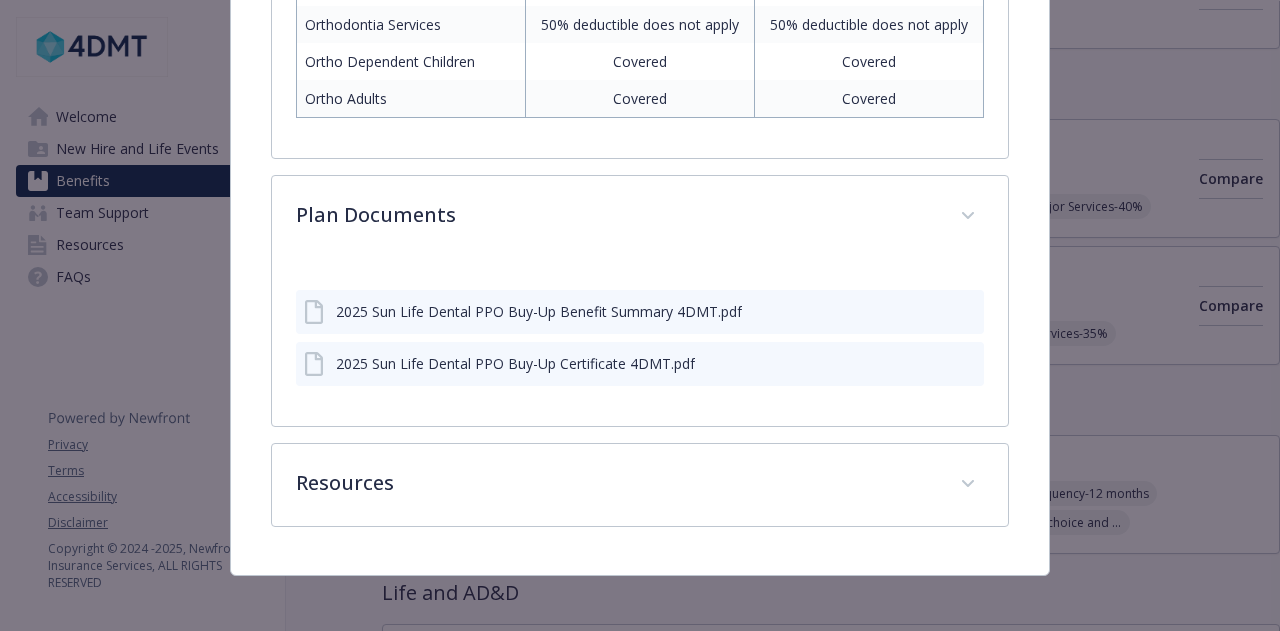 click 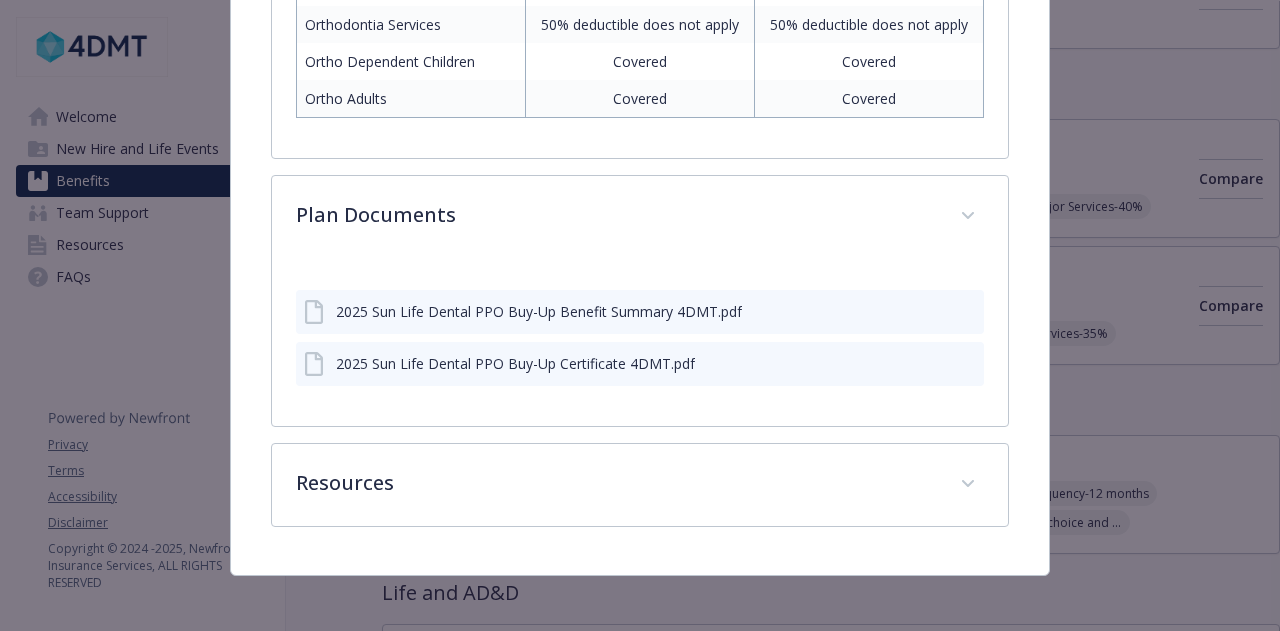 click 